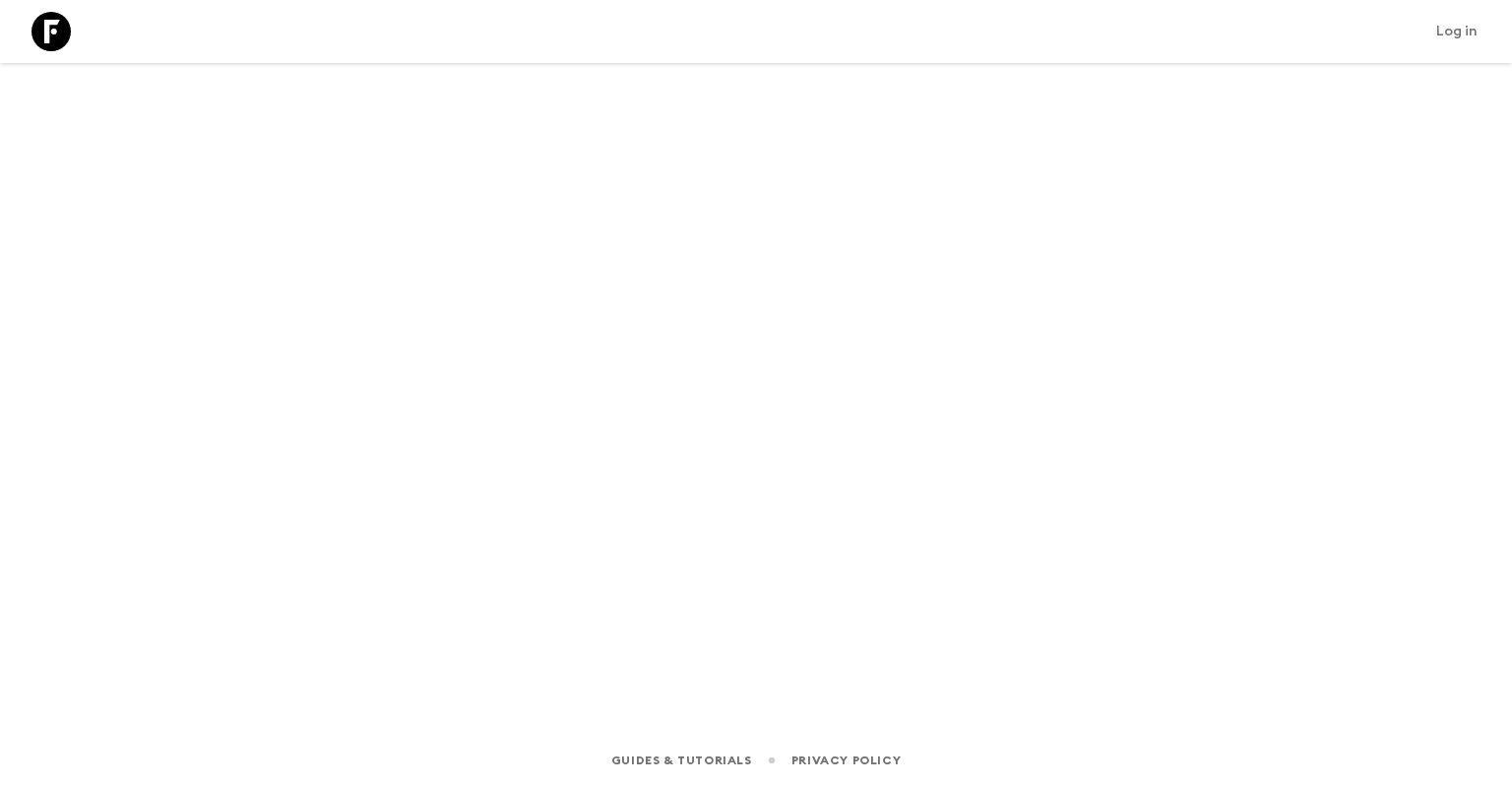 scroll, scrollTop: 0, scrollLeft: 0, axis: both 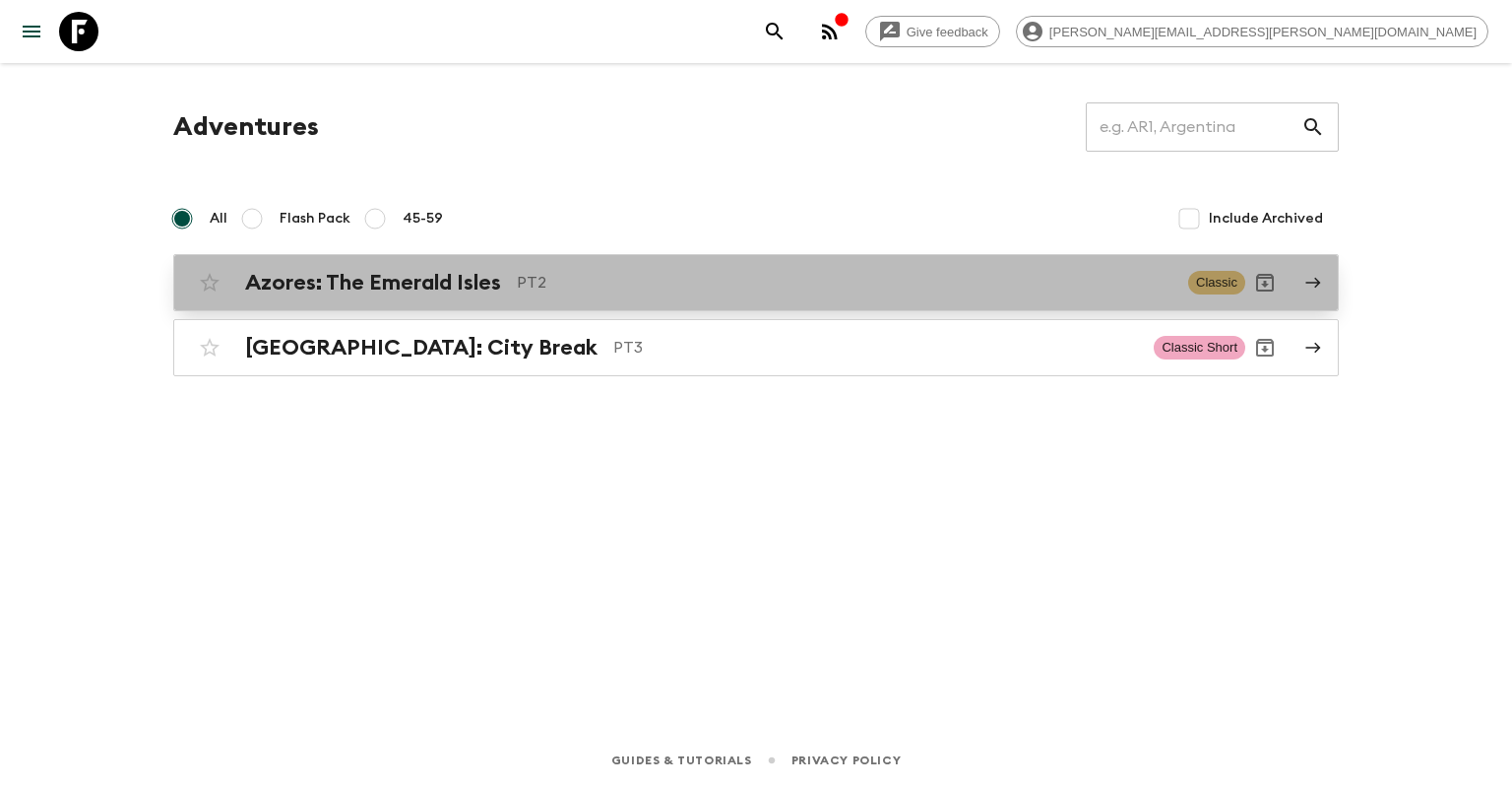 click on "PT2" at bounding box center [845, 283] 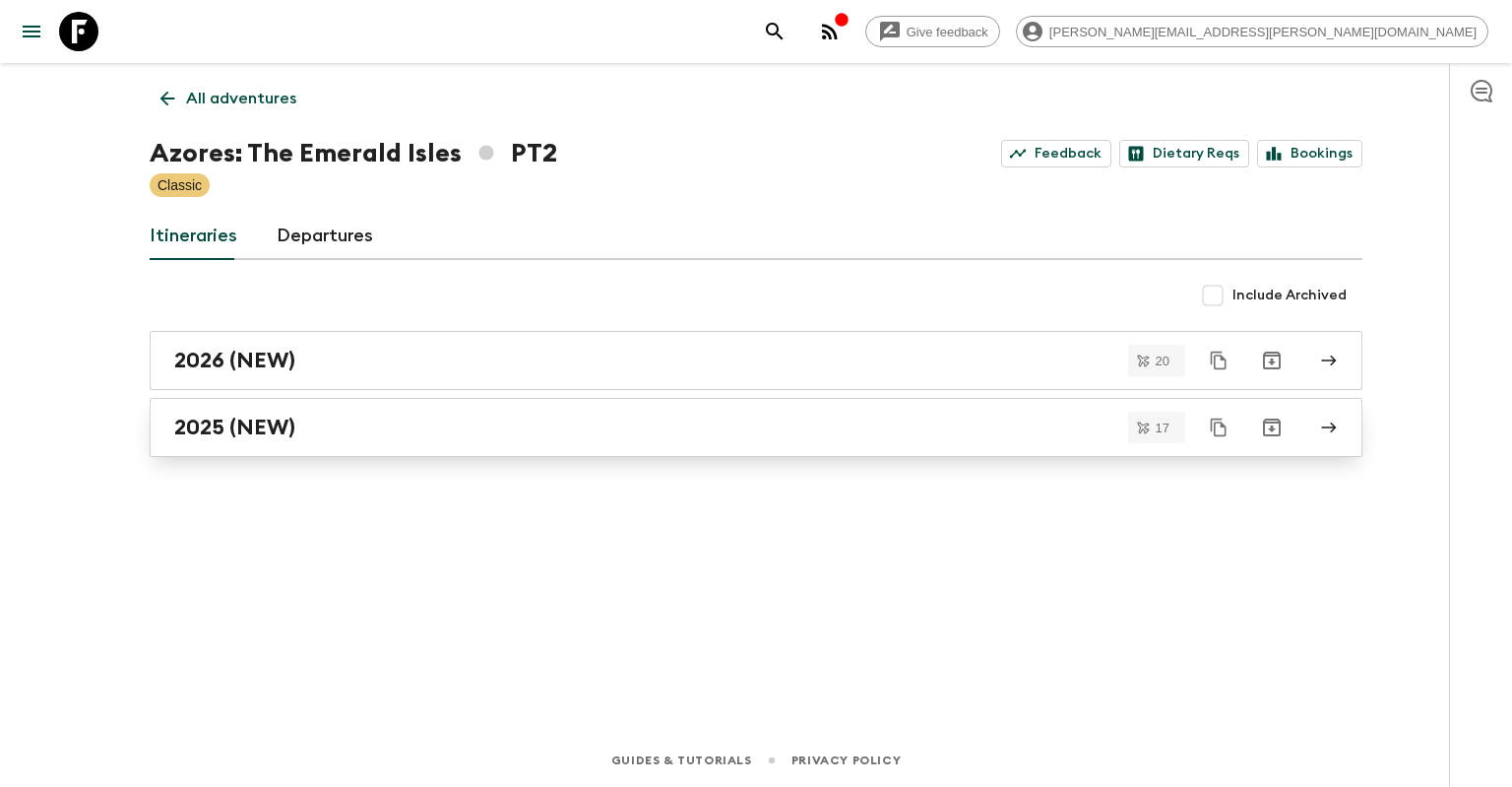click on "2025 (NEW)" at bounding box center [756, 427] 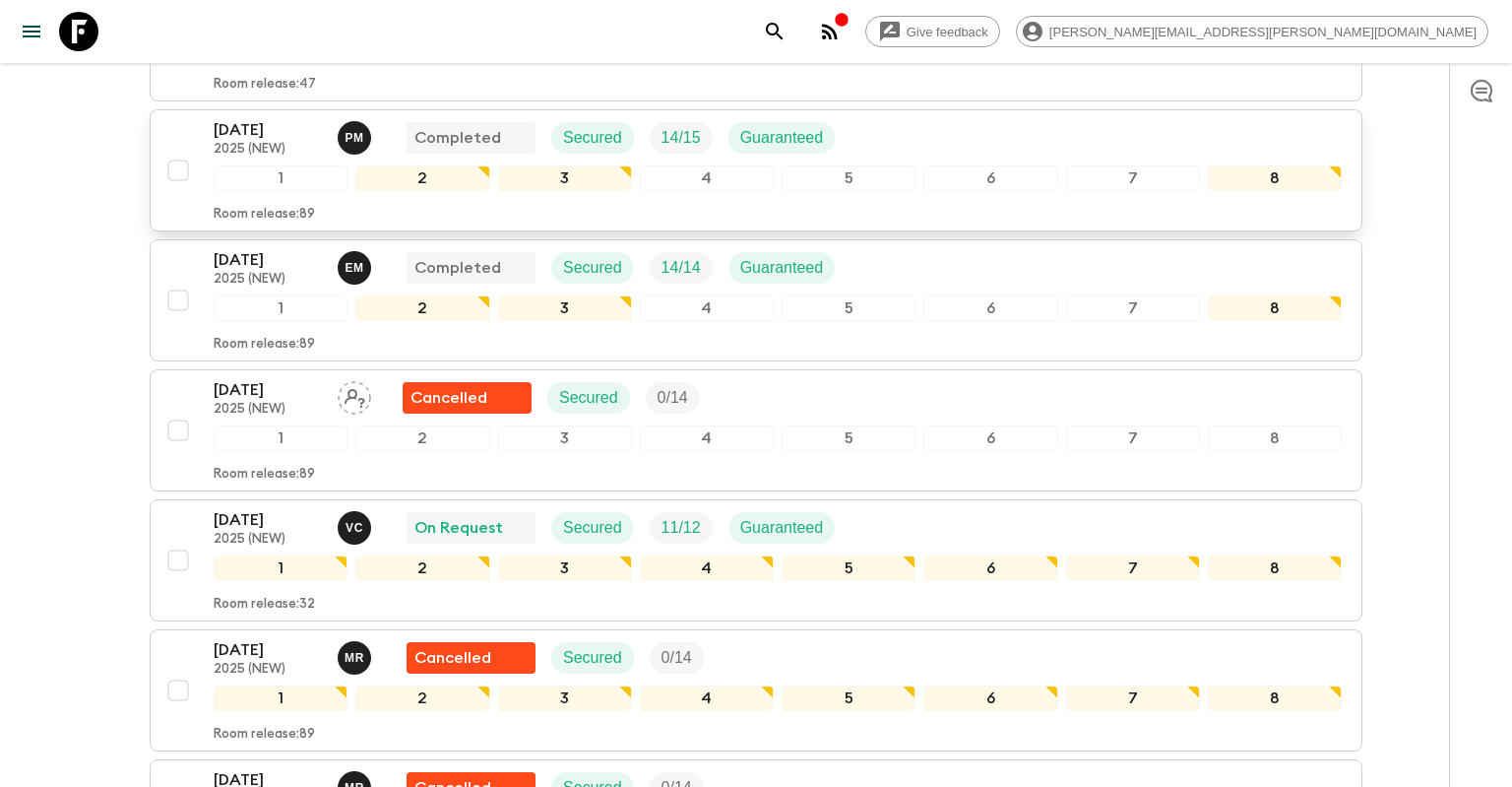 scroll, scrollTop: 1040, scrollLeft: 0, axis: vertical 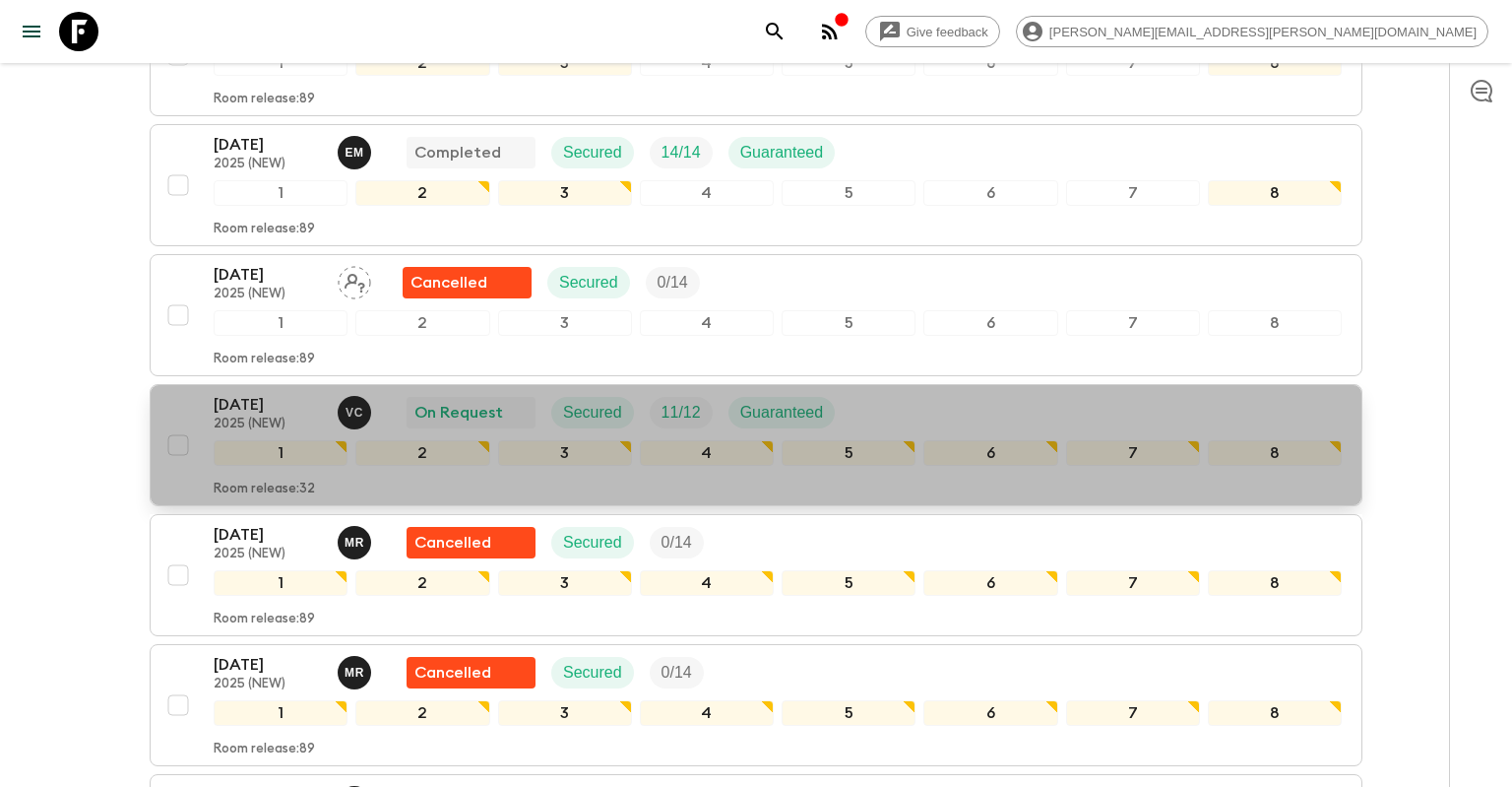 click on "[DATE]" at bounding box center [268, 405] 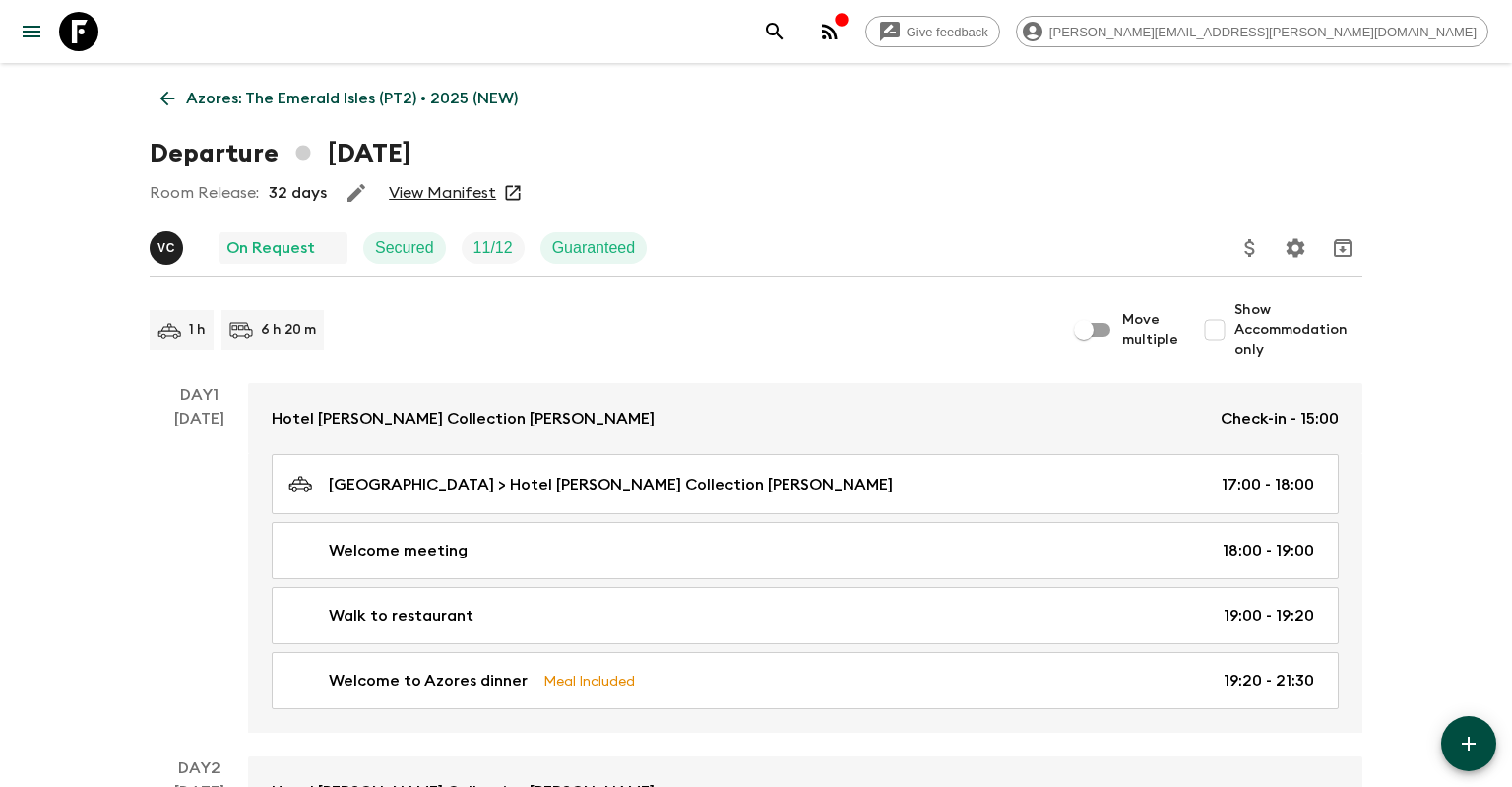 click on "View Manifest" at bounding box center [442, 193] 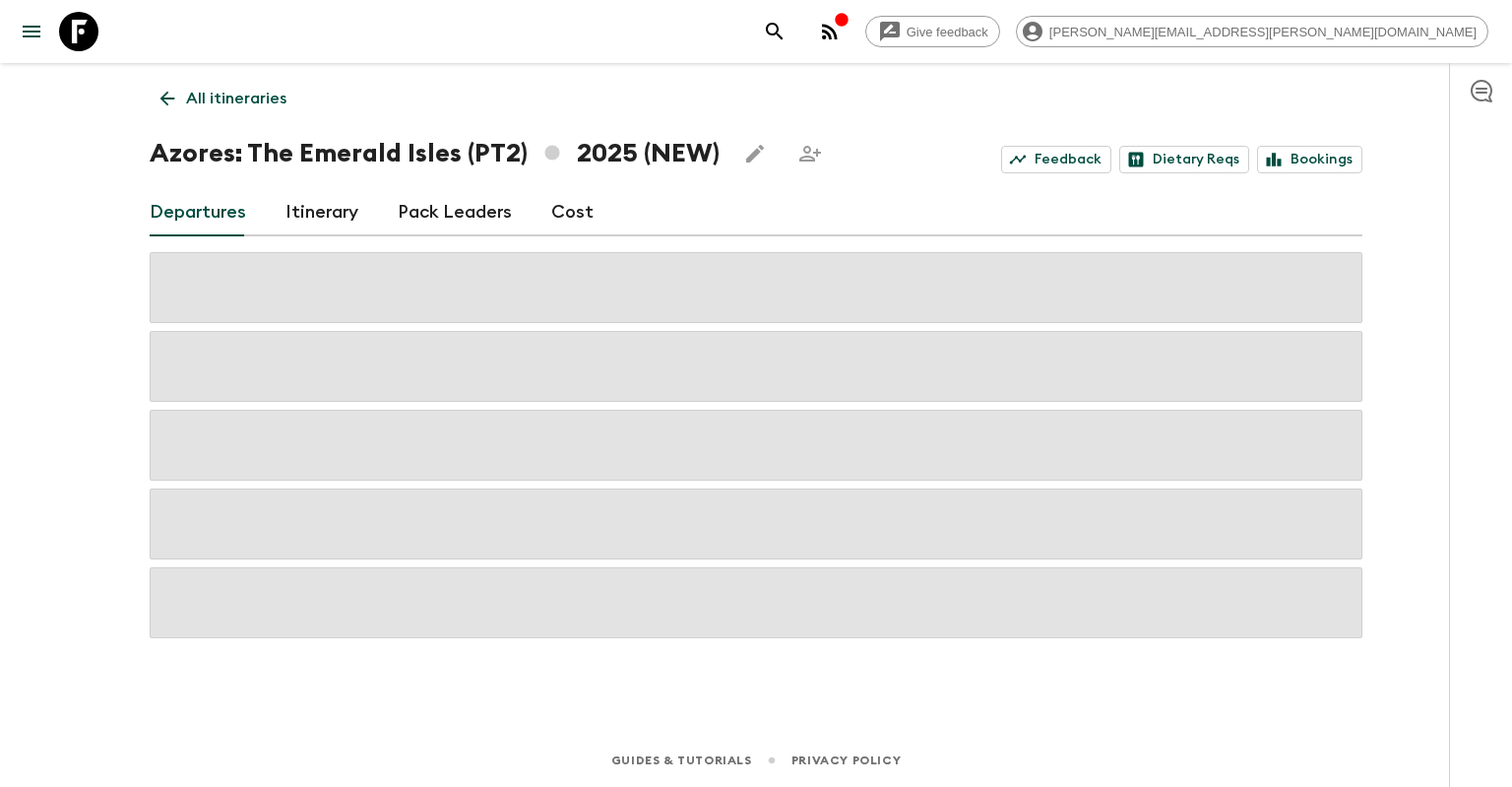 click 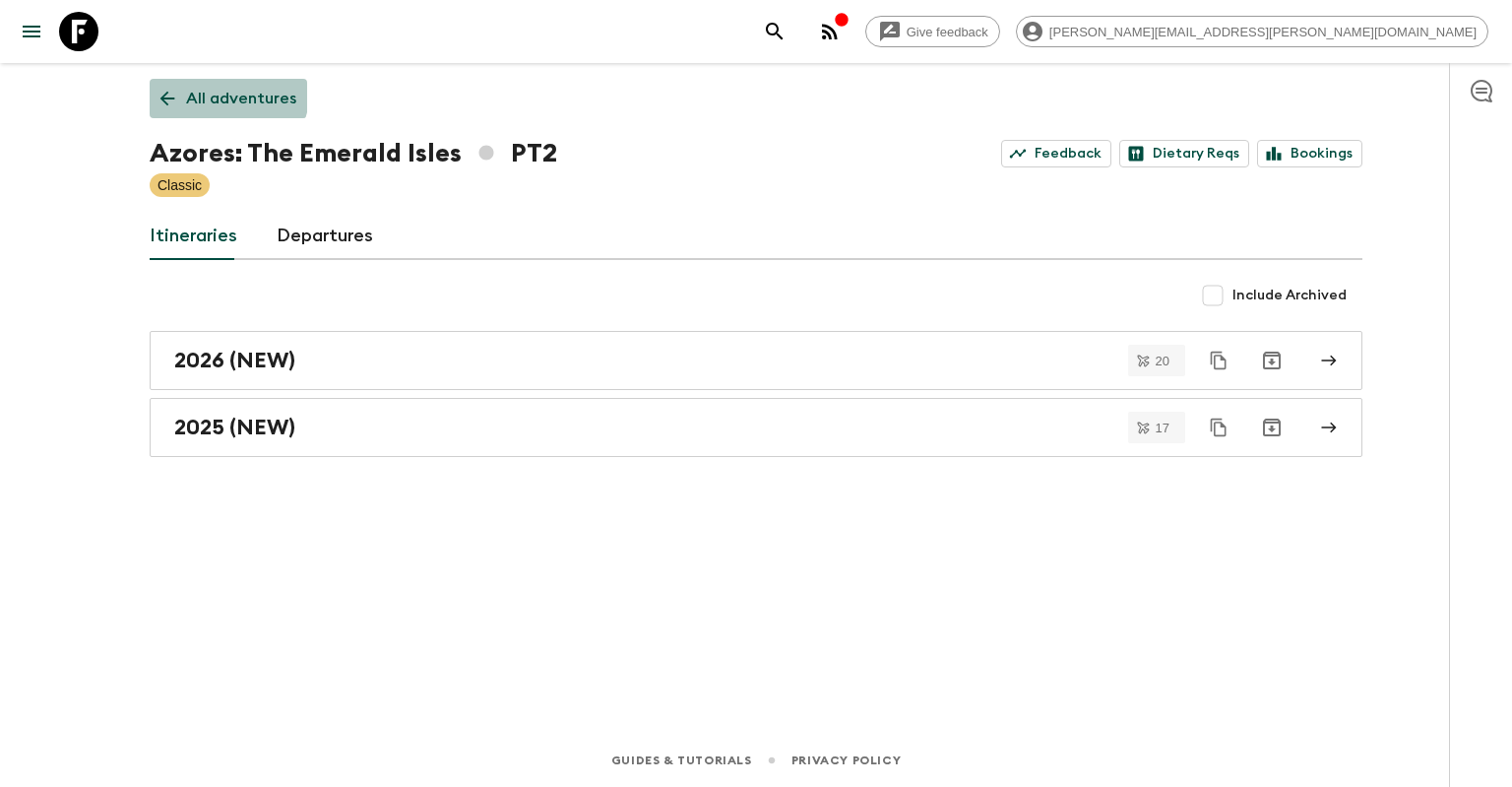 click on "All adventures" at bounding box center [228, 98] 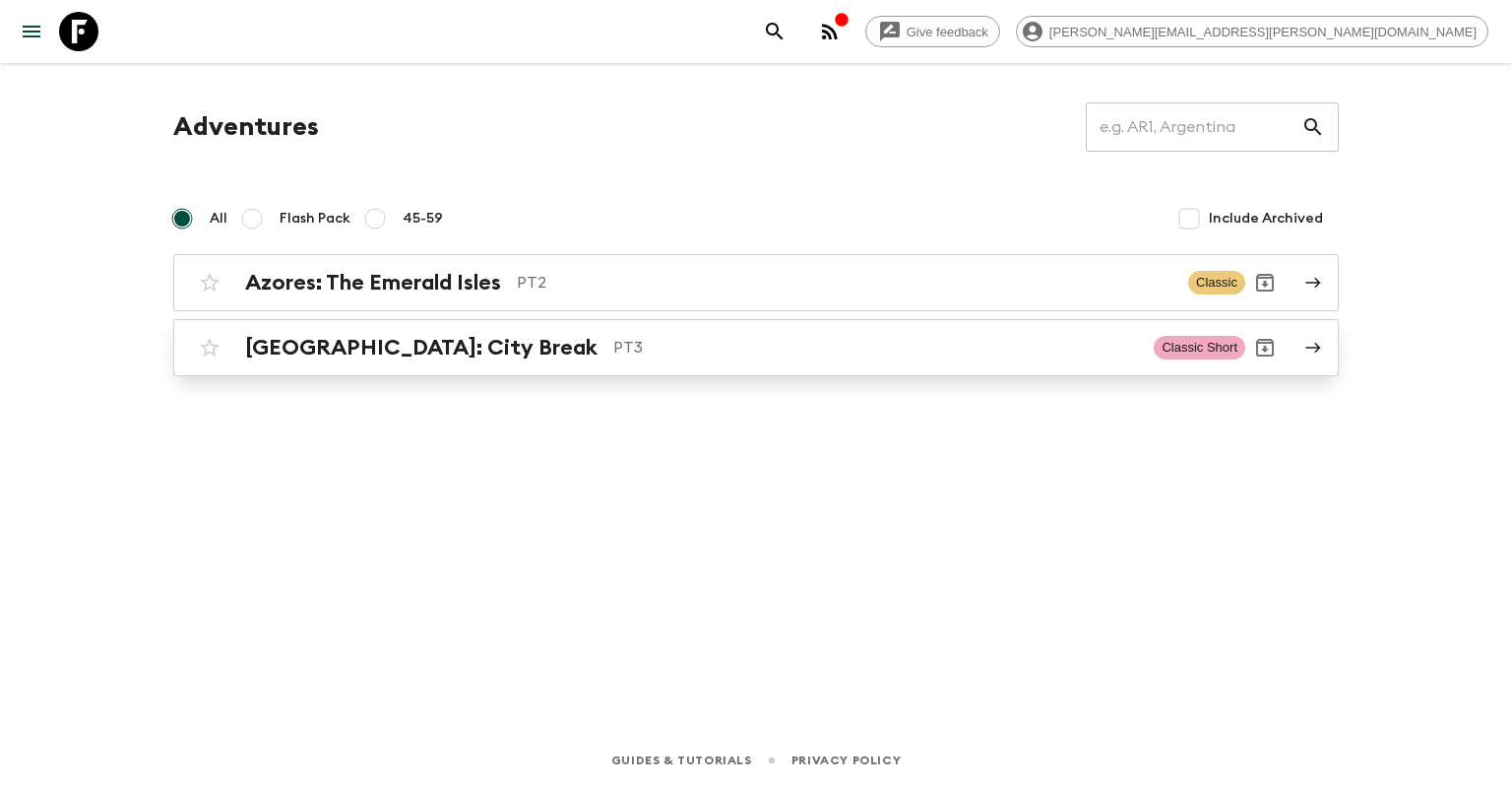 click on "[GEOGRAPHIC_DATA]: City Break" at bounding box center (421, 348) 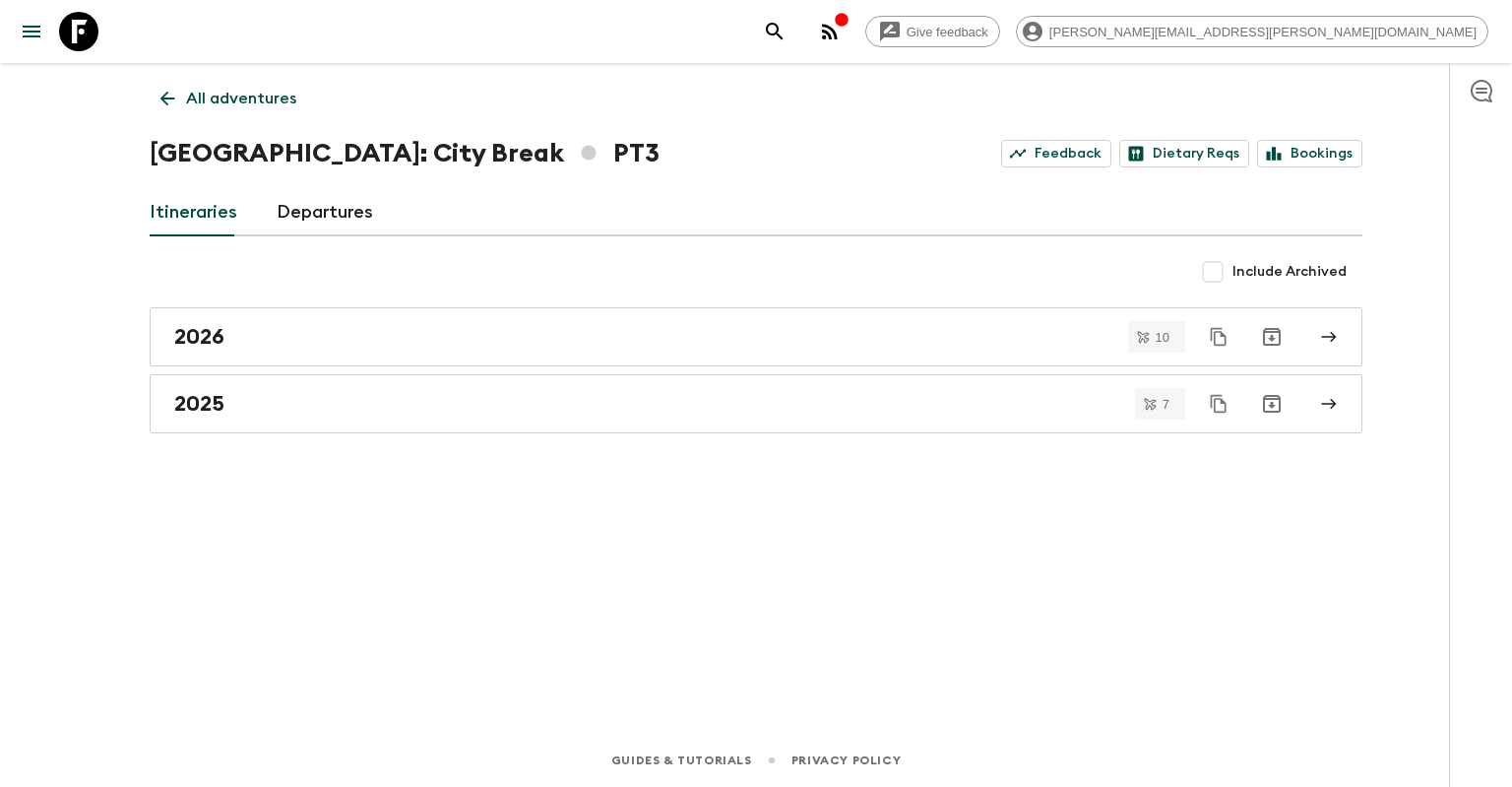 click on "2026" at bounding box center [756, 337] 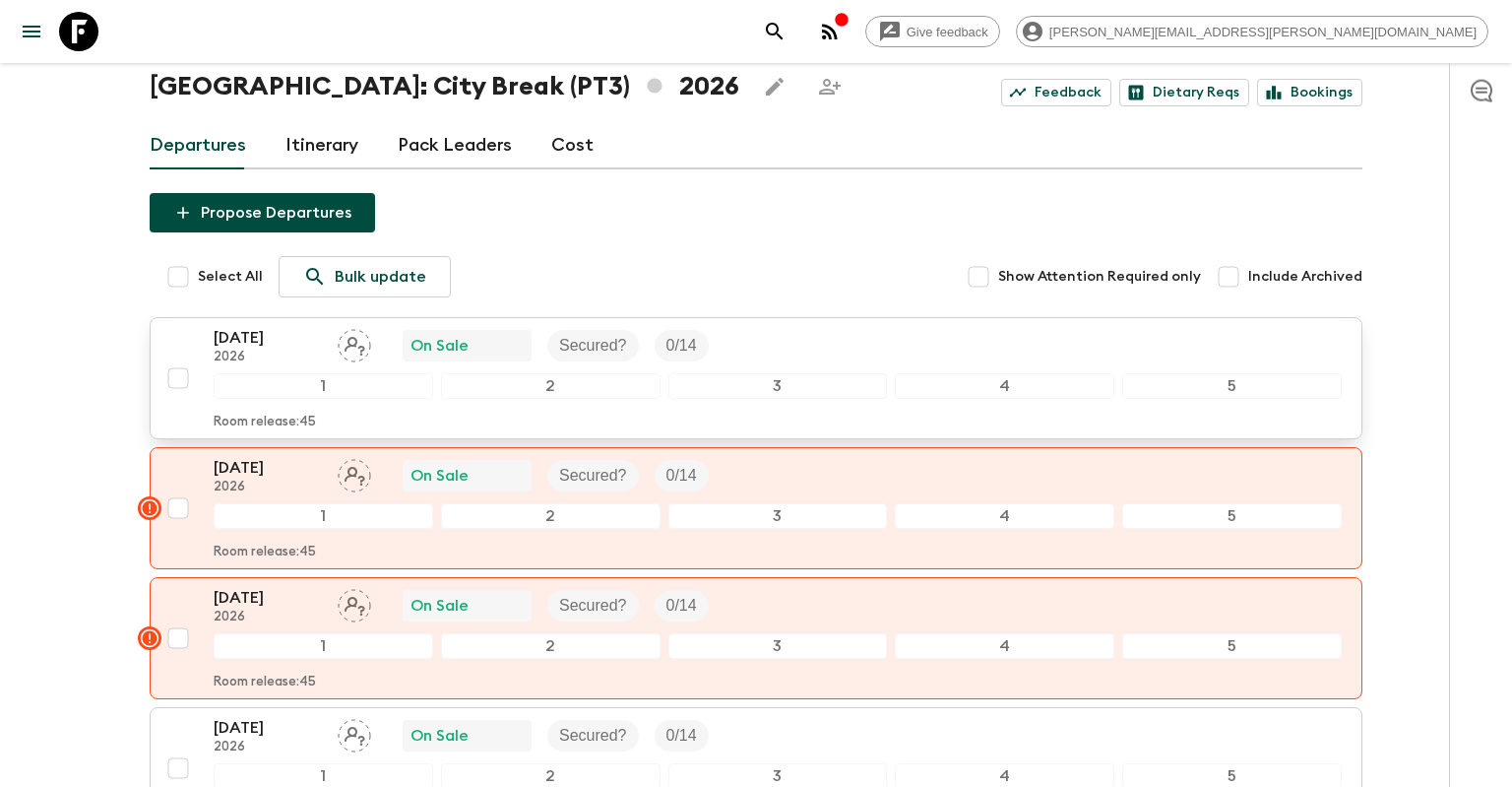scroll, scrollTop: 103, scrollLeft: 0, axis: vertical 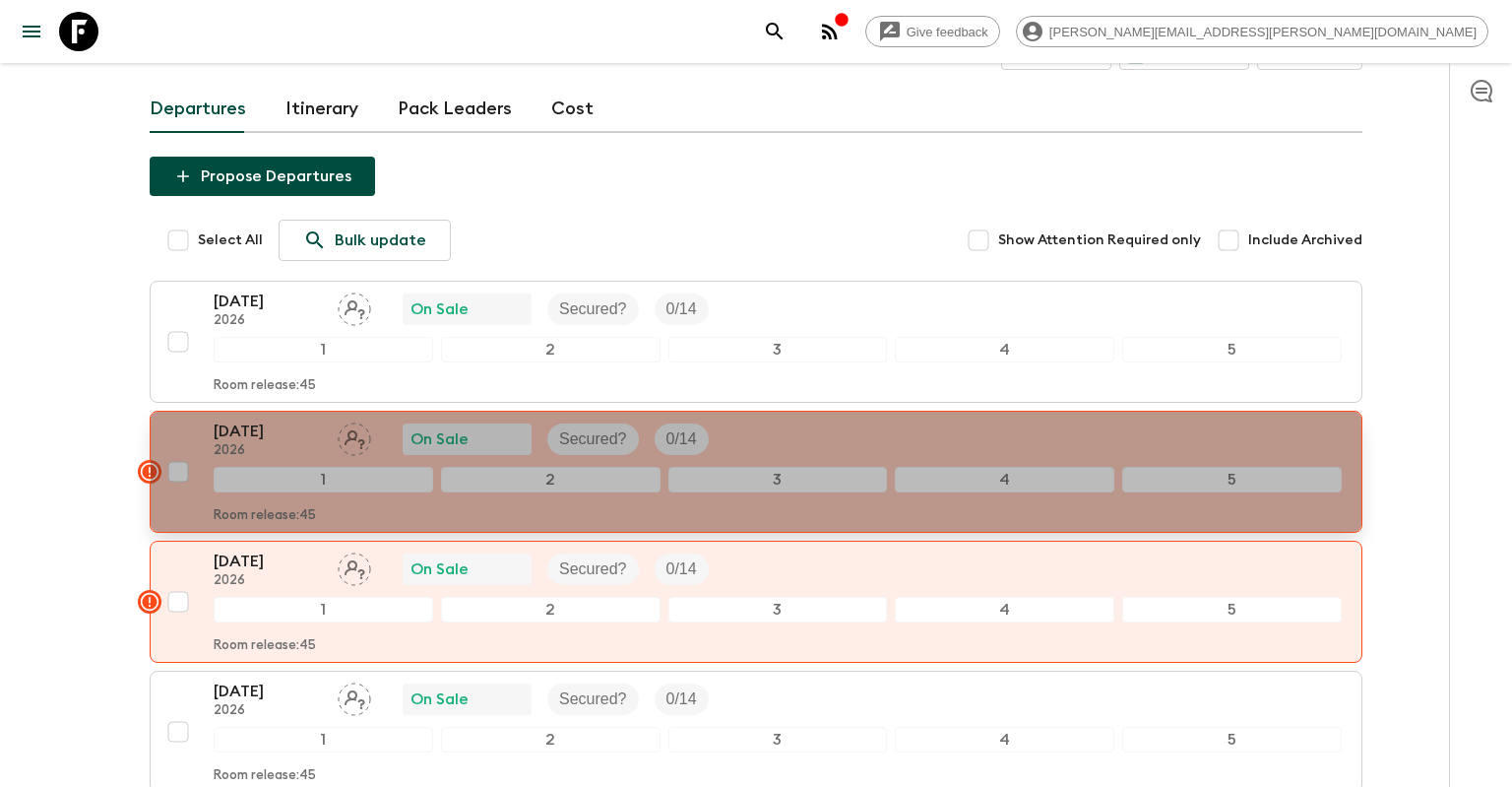 click 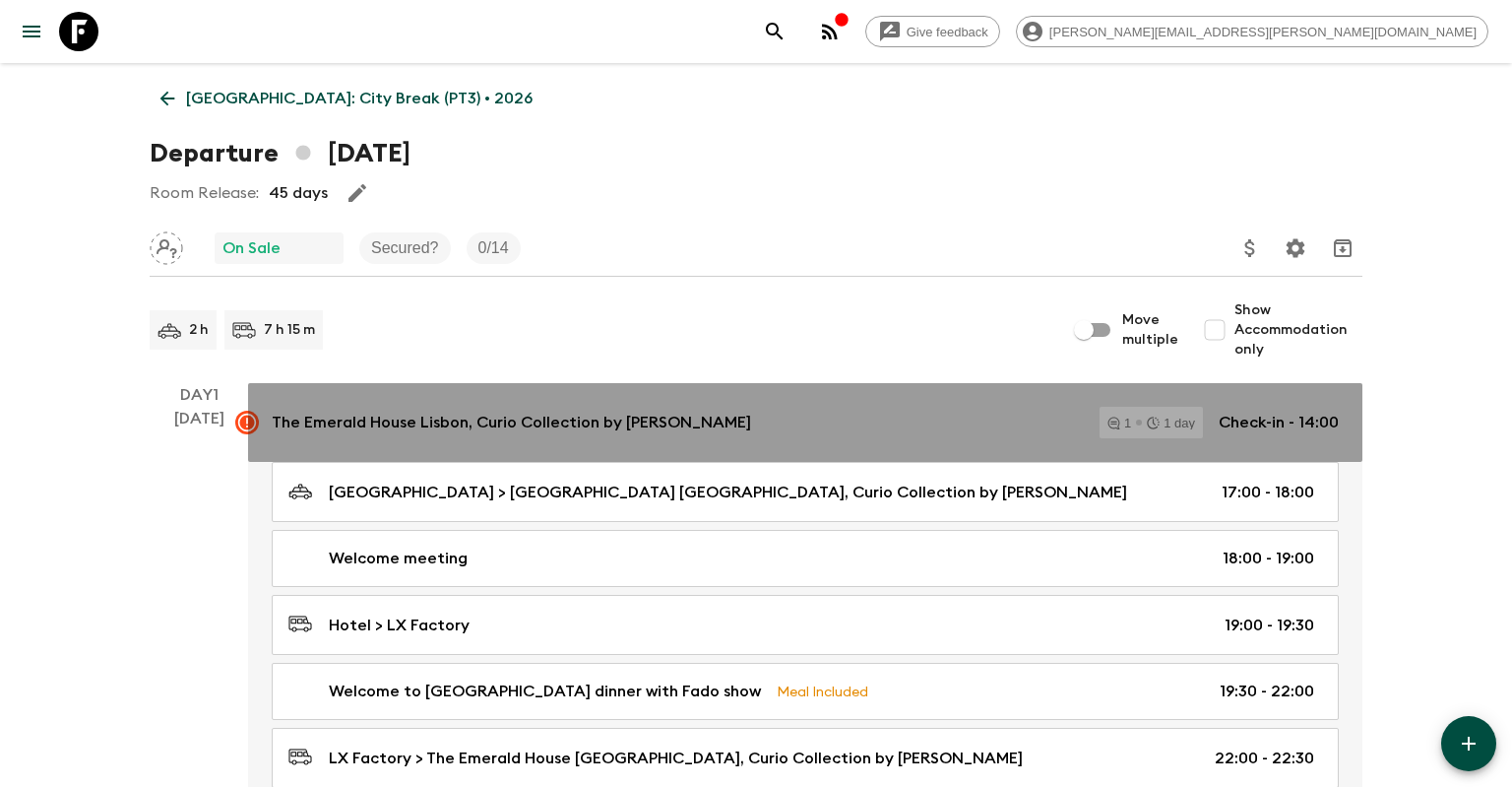 click 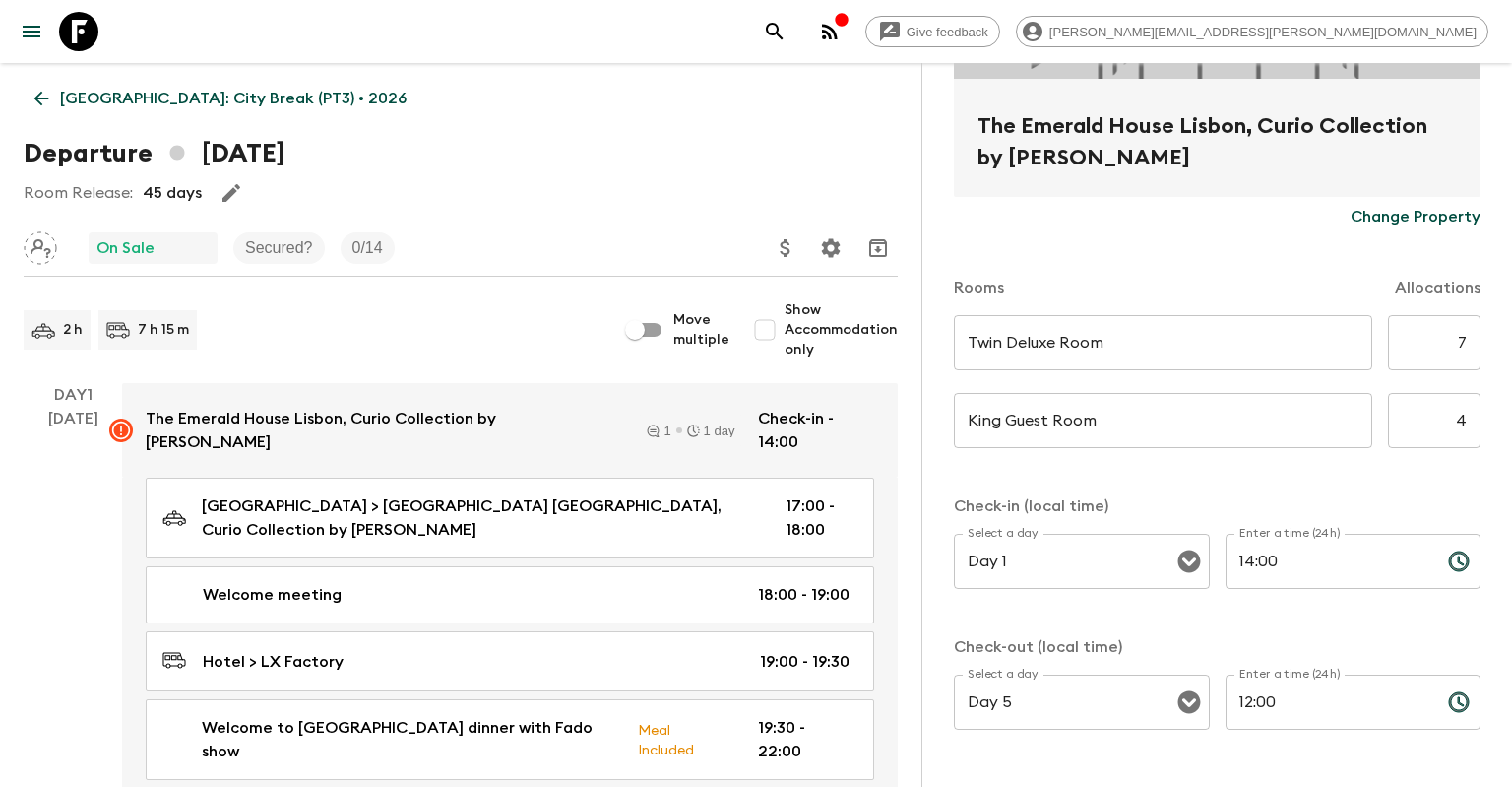 scroll, scrollTop: 461, scrollLeft: 0, axis: vertical 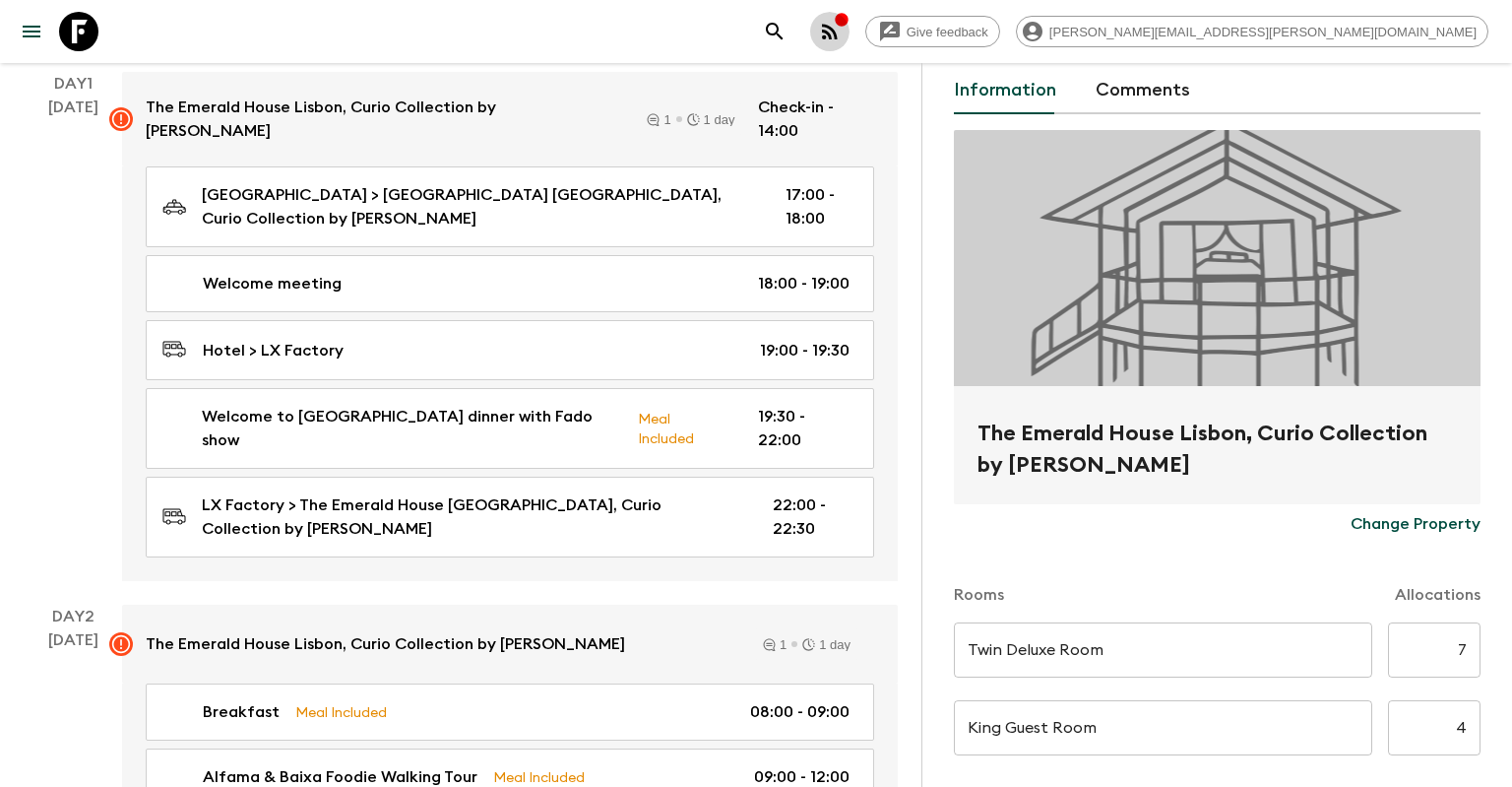 click 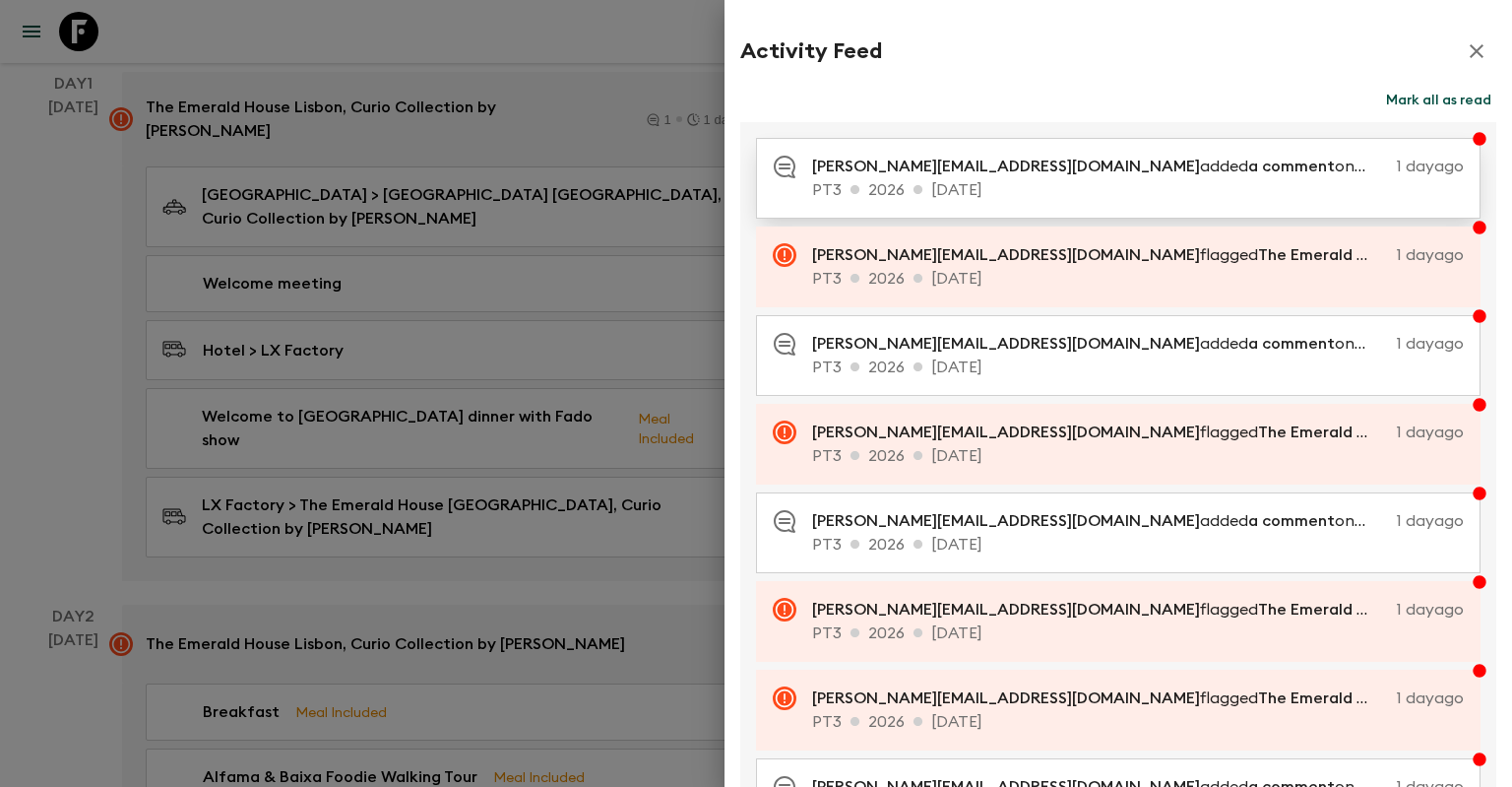 click on "PT3 2026 [DATE]" at bounding box center (1138, 190) 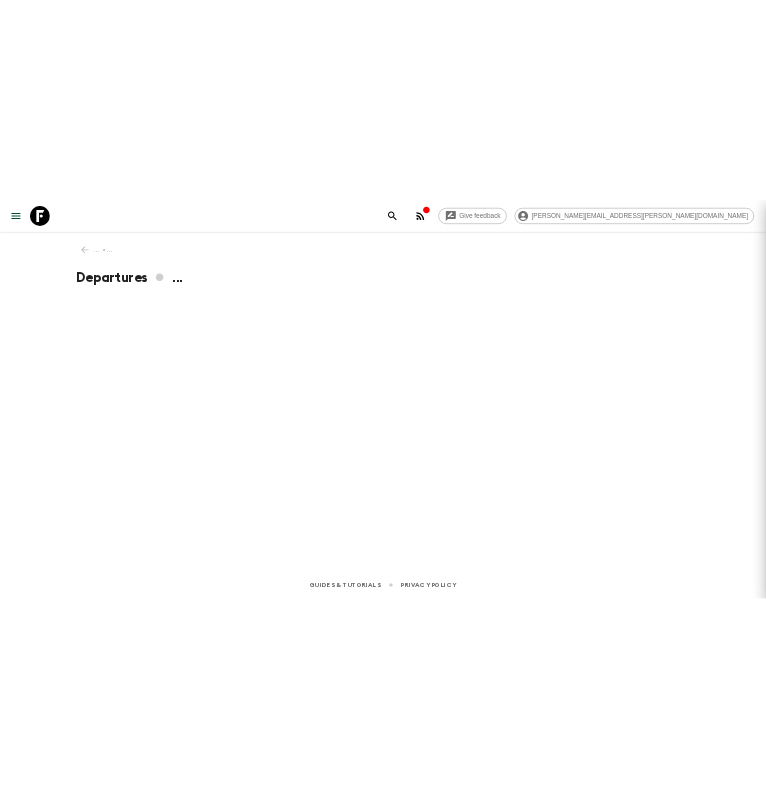 scroll, scrollTop: 0, scrollLeft: 0, axis: both 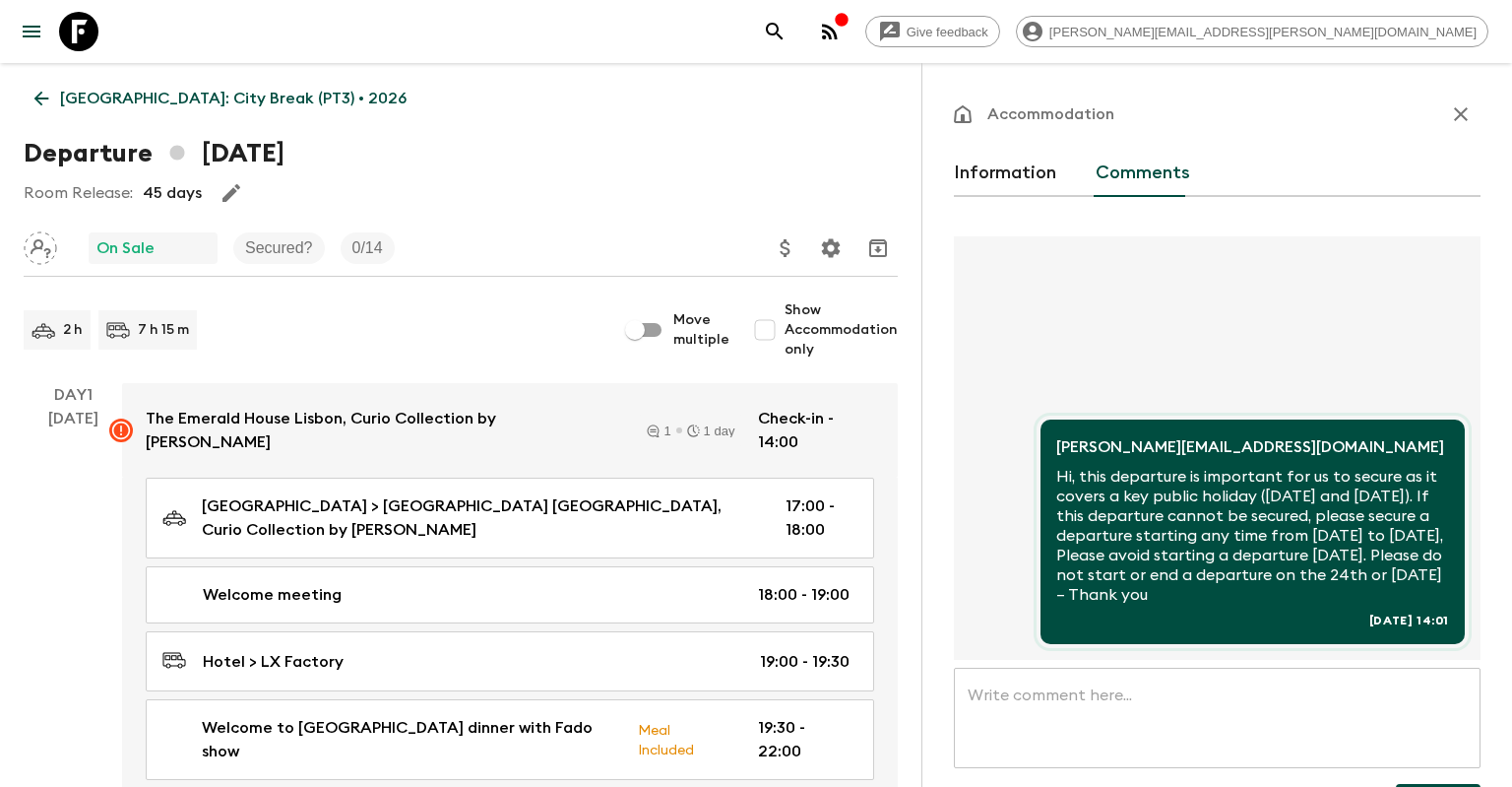 click 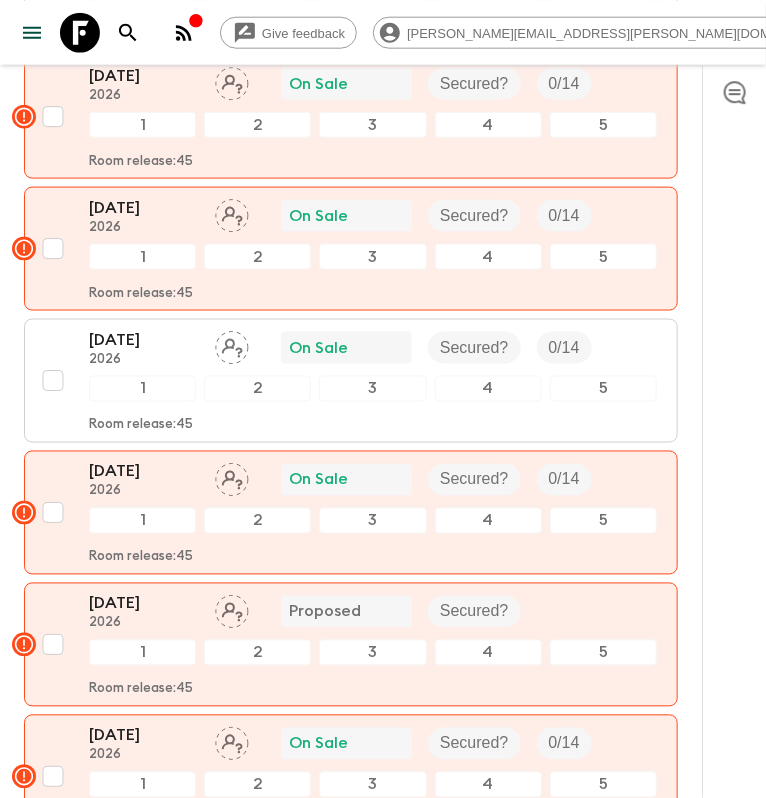 scroll, scrollTop: 633, scrollLeft: 0, axis: vertical 